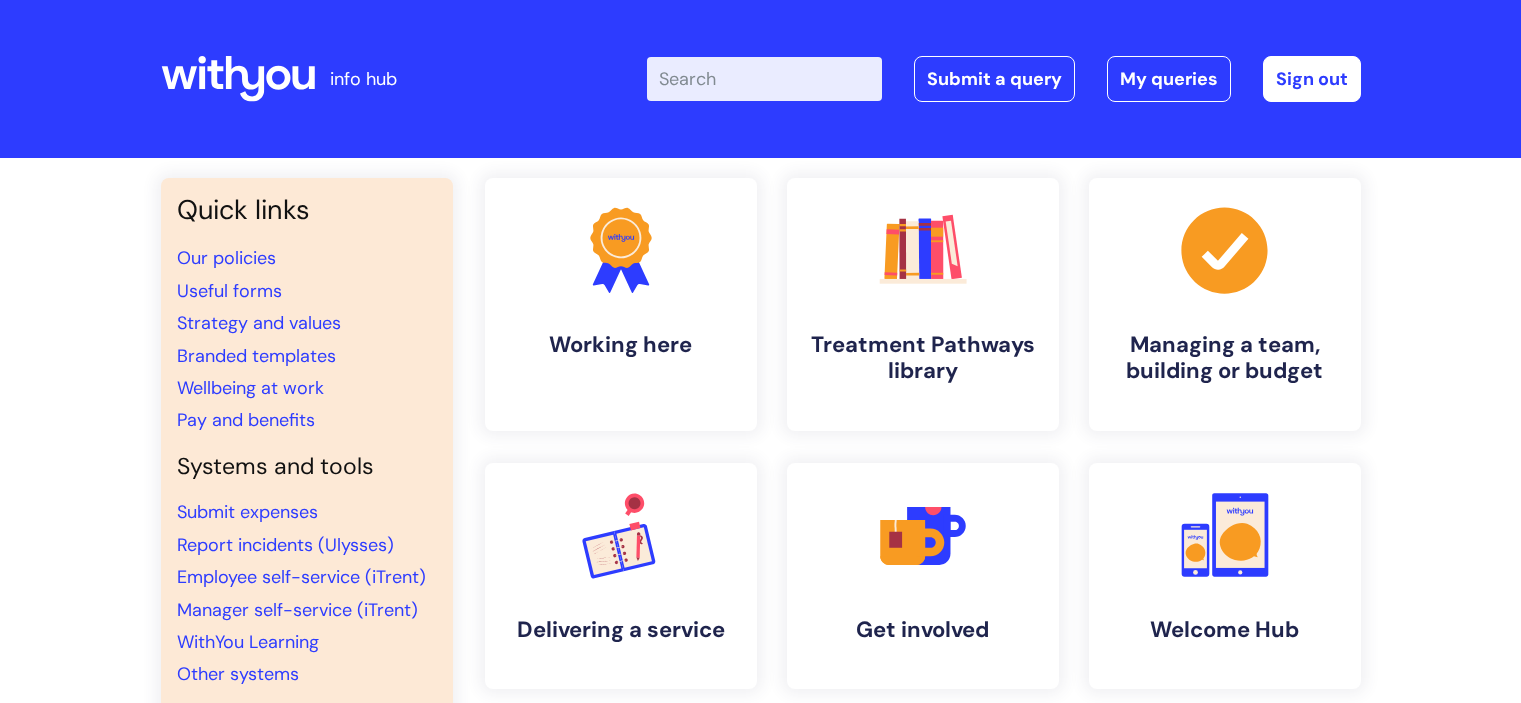scroll, scrollTop: 0, scrollLeft: 0, axis: both 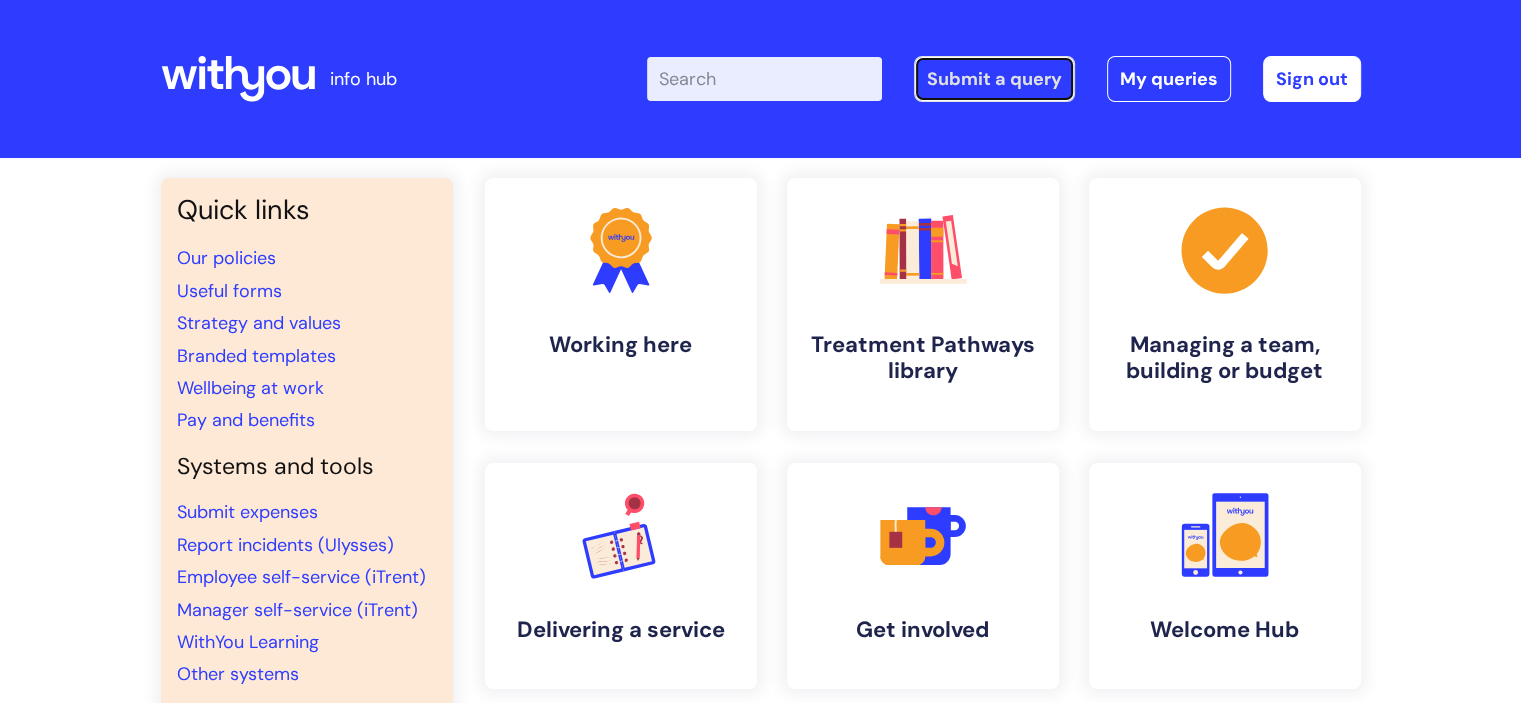 click on "Submit a query" at bounding box center [994, 79] 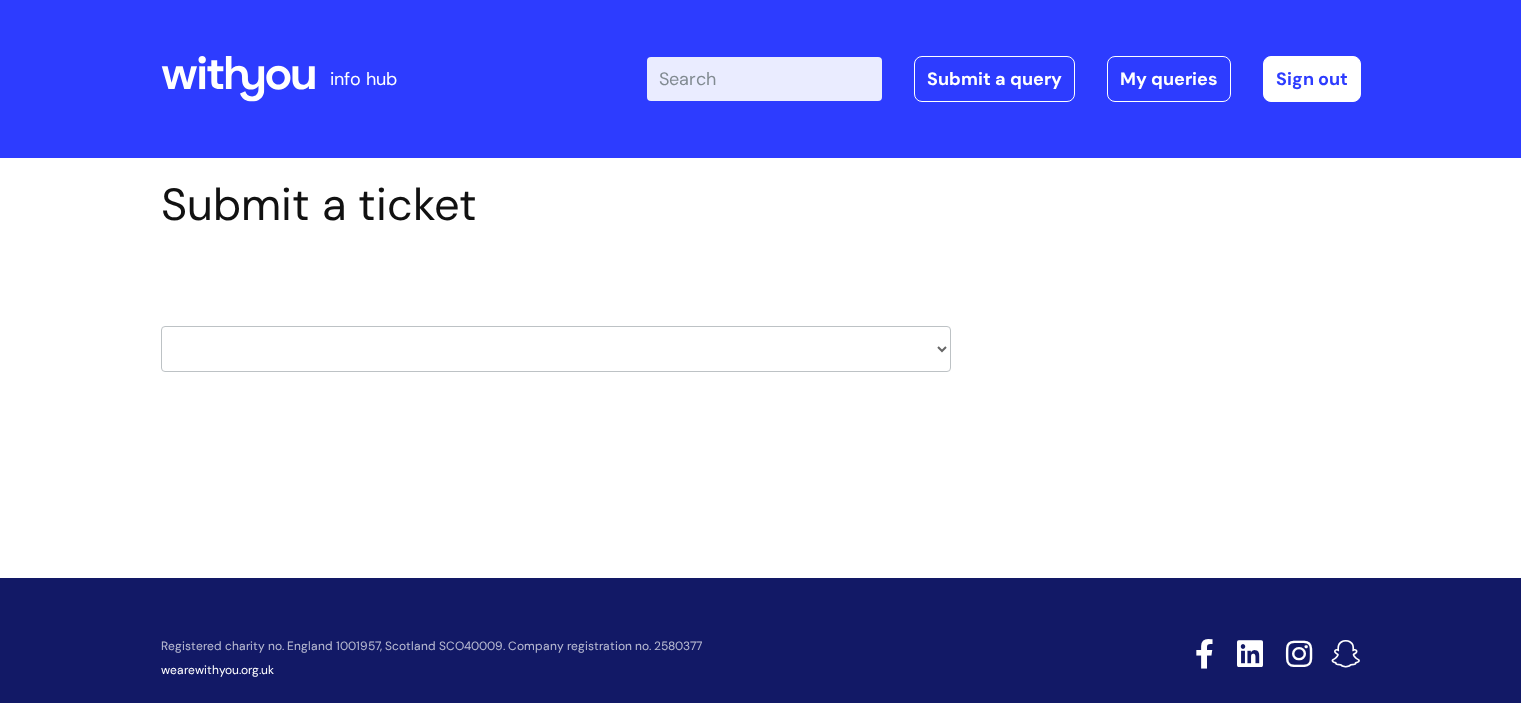 scroll, scrollTop: 0, scrollLeft: 0, axis: both 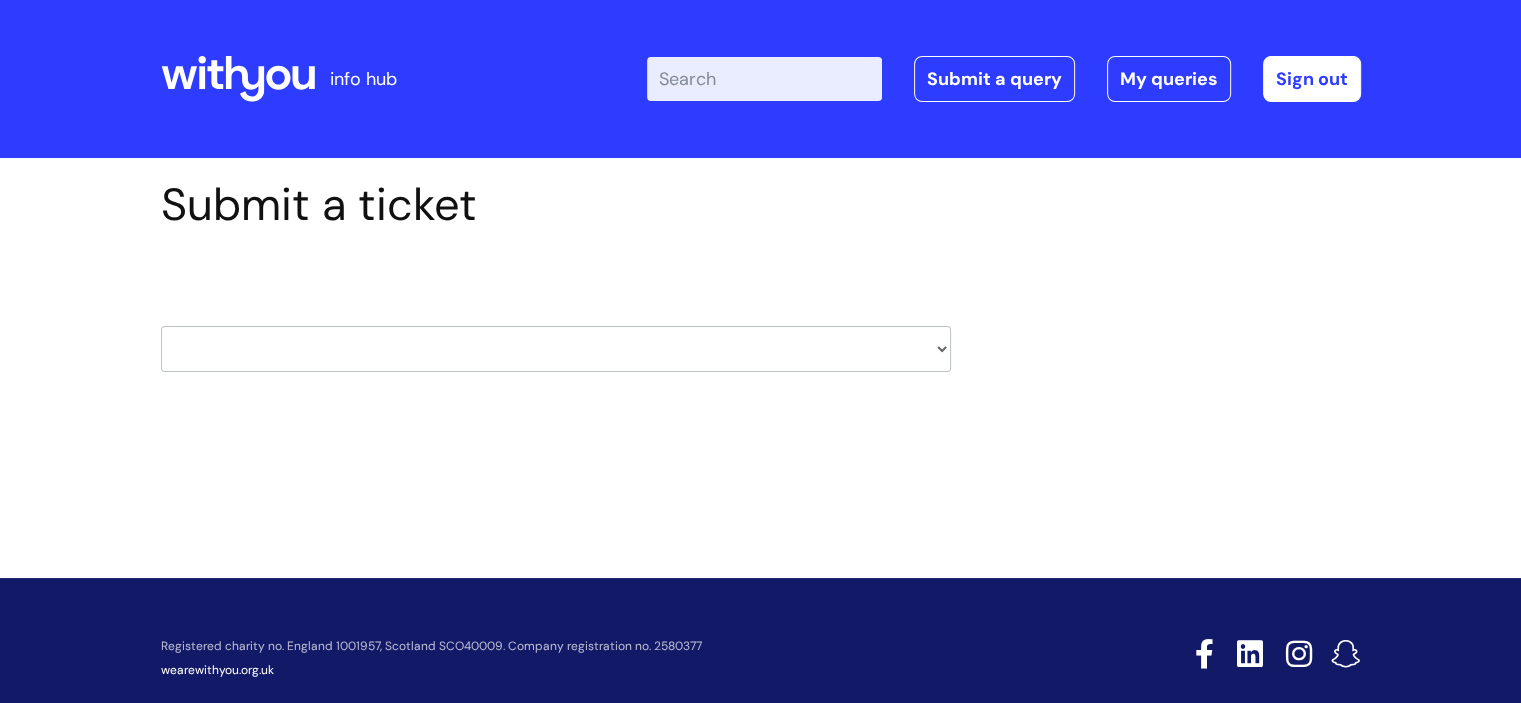 click on "HR / People
IT and Support
Clinical Drug Alerts
Finance Accounts
Data Support Team
Data Protection
External Communications
Learning and Development
Information Requests & Reports - Data Analysts
Insurance
Internal Communications
Pensions
Surrey NHS Talking Therapies
Payroll
Safeguarding" at bounding box center [556, 349] 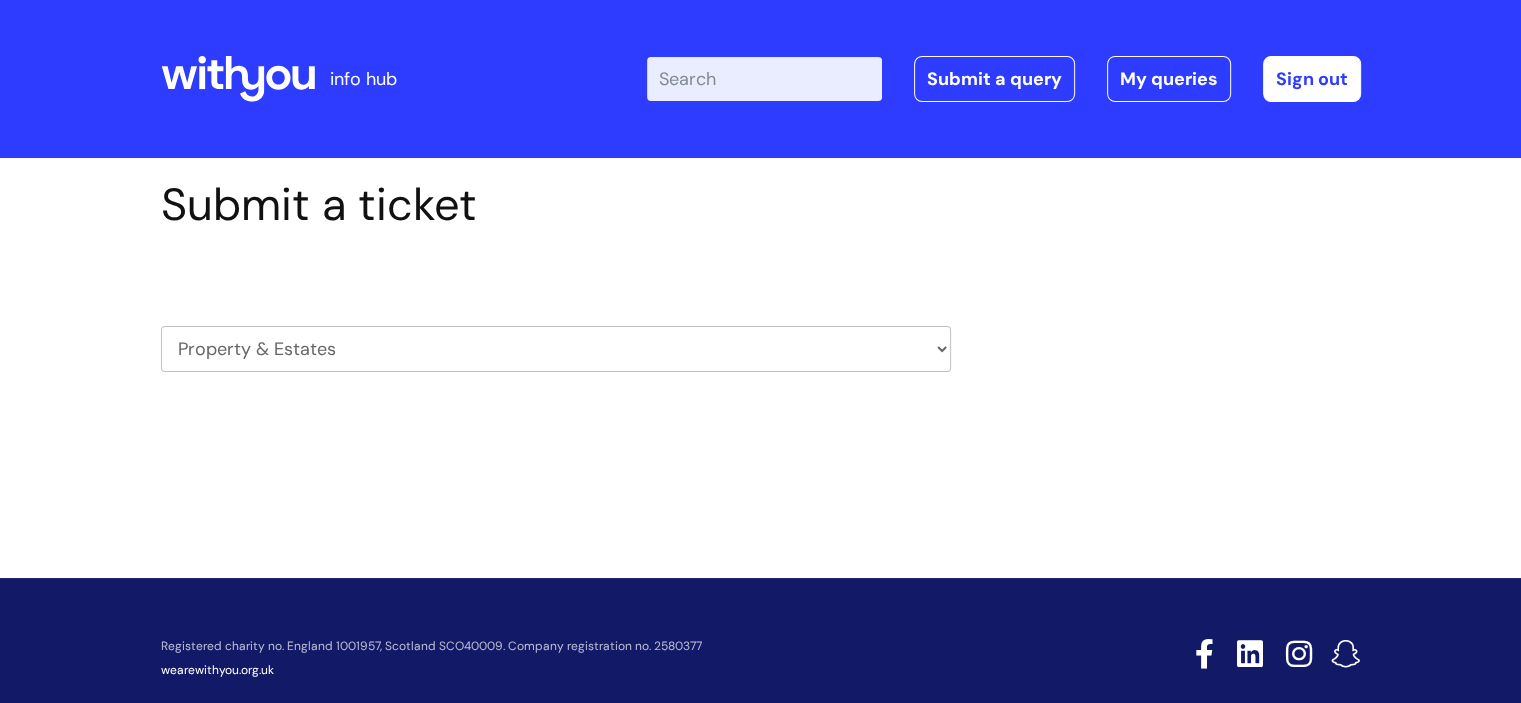 click on "HR / People
IT and Support
Clinical Drug Alerts
Finance Accounts
Data Support Team
Data Protection
External Communications
Learning and Development
Information Requests & Reports - Data Analysts
Insurance
Internal Communications
Pensions
Surrey NHS Talking Therapies
Payroll
Safeguarding" at bounding box center (556, 349) 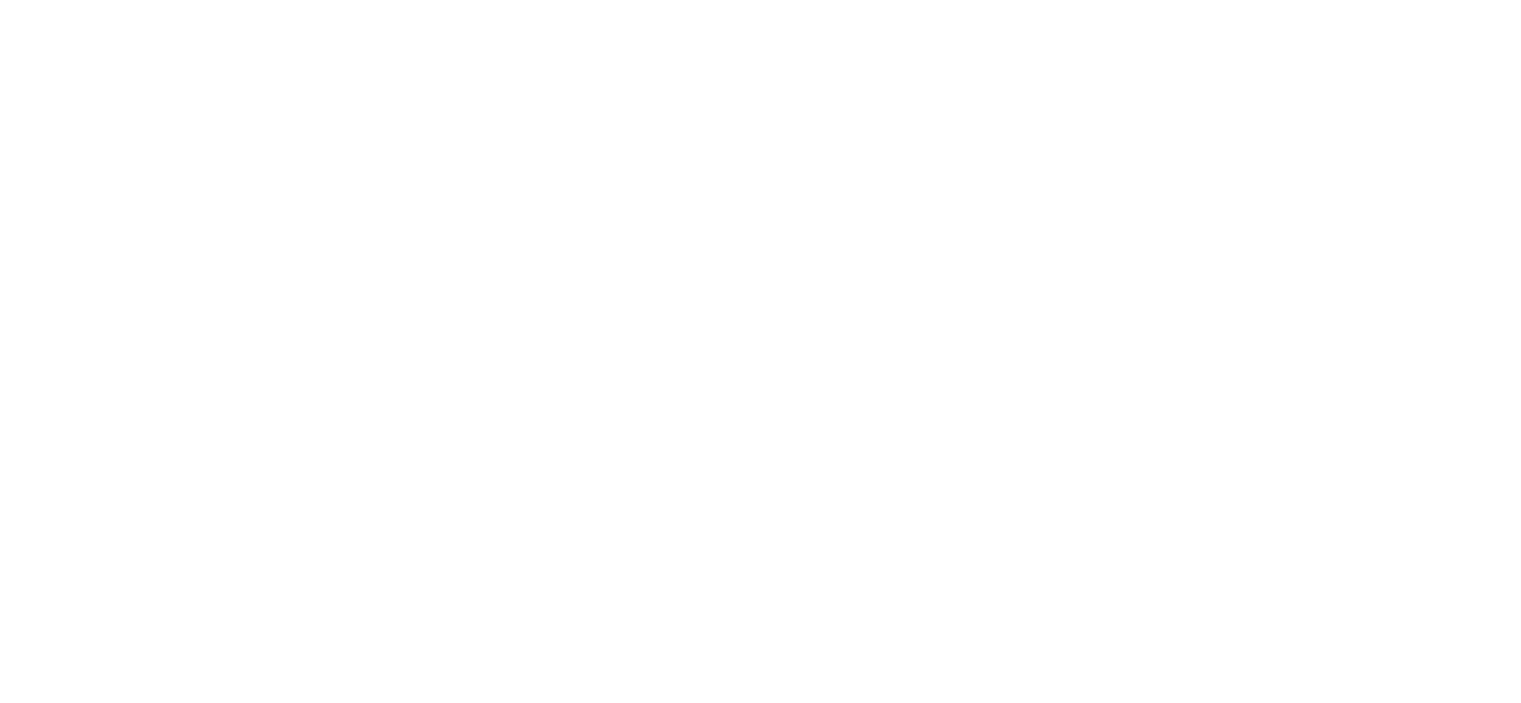 scroll, scrollTop: 0, scrollLeft: 0, axis: both 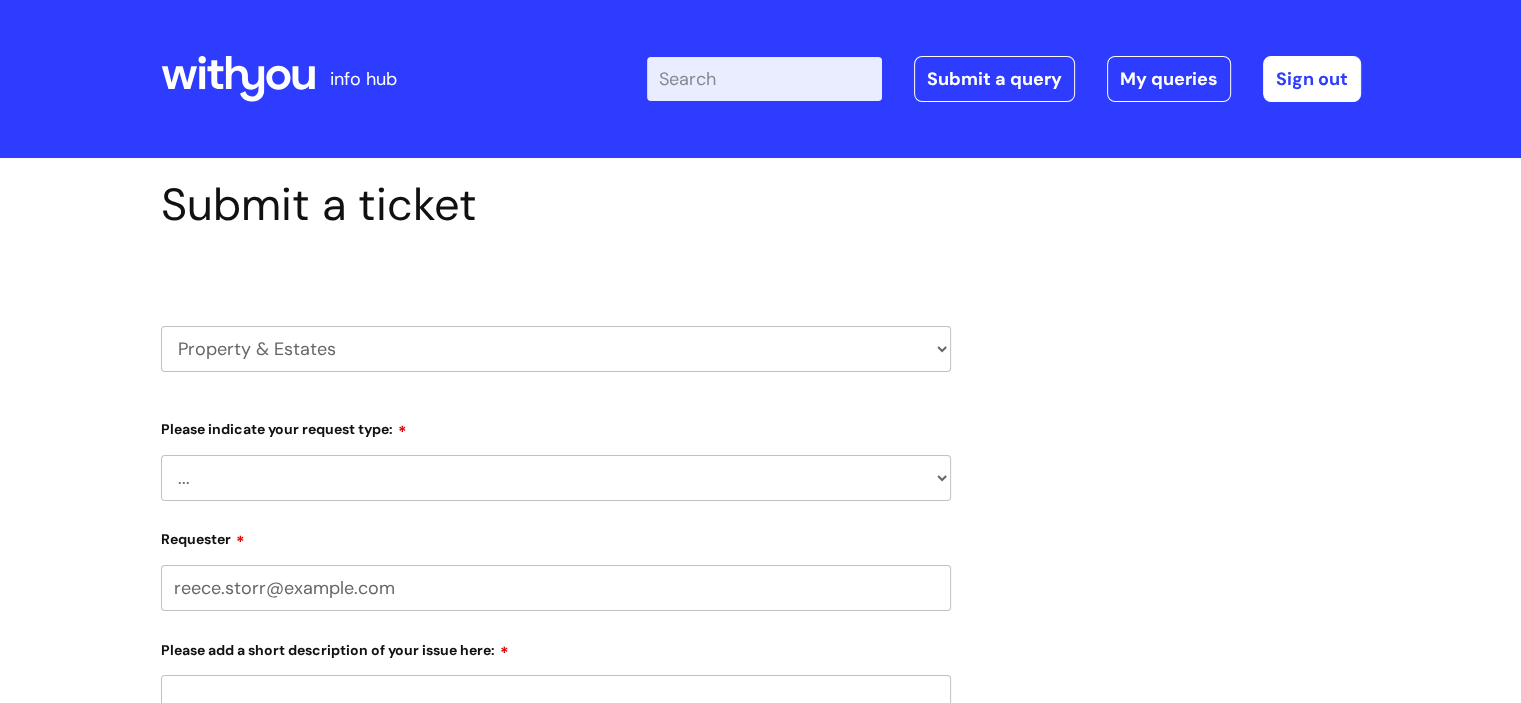click on "...
Facilities Support
Lease/ Tenancy Agreements
Health & Safety and Environmental" at bounding box center (556, 478) 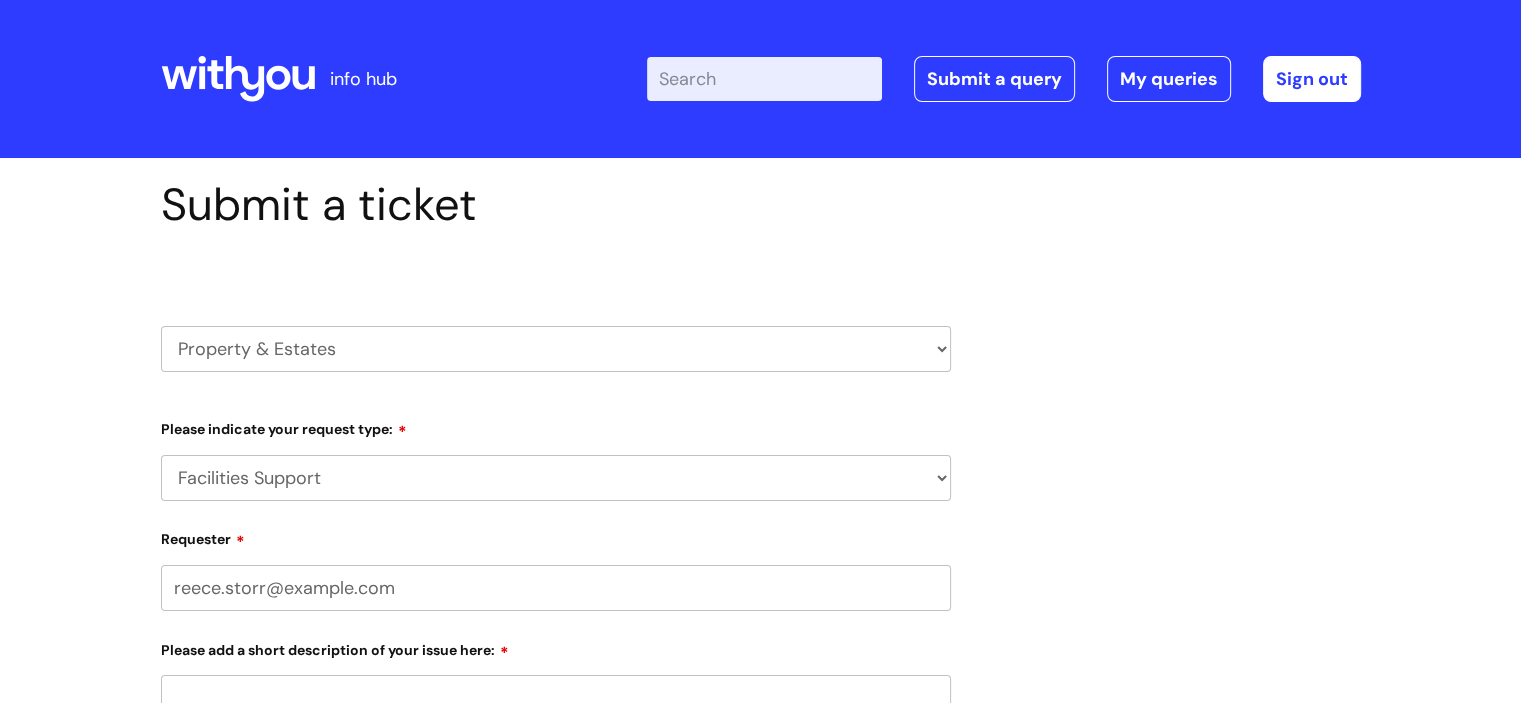 click on "...
Facilities Support
Lease/ Tenancy Agreements
Health & Safety and Environmental" at bounding box center [556, 478] 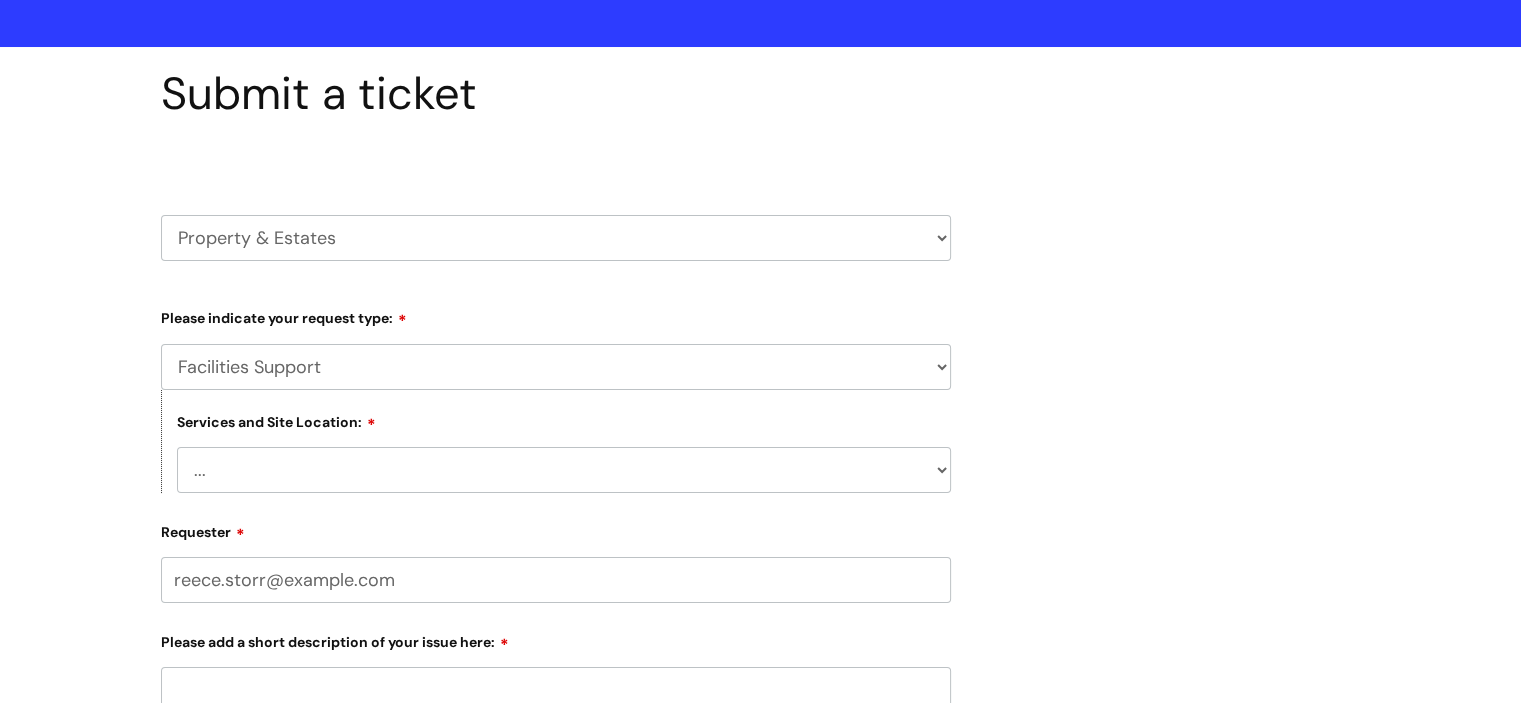 scroll, scrollTop: 120, scrollLeft: 0, axis: vertical 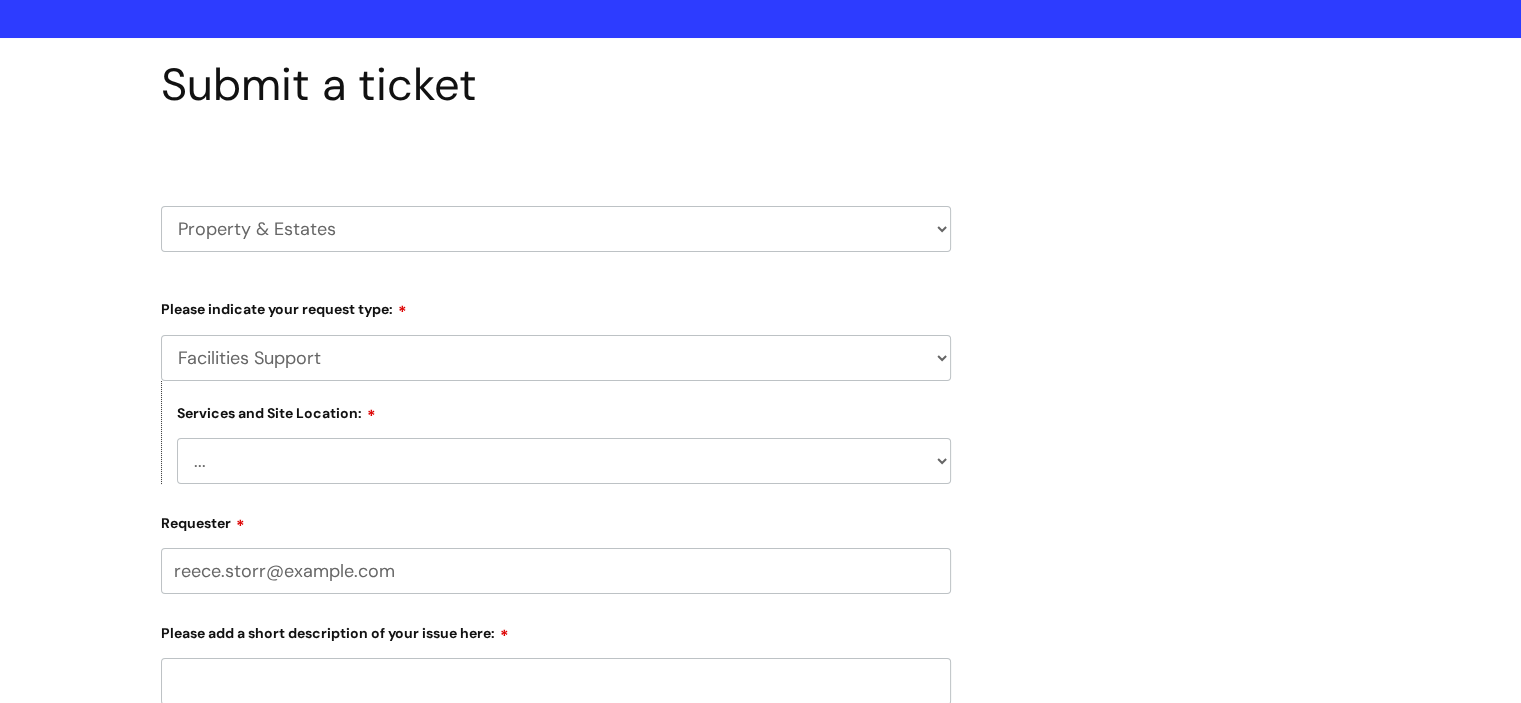 click on "... Loremipsumd Sitametcon Adipisc Elitseddoe Temporincid Utlabor Etdolor Magnaa Enim Admini Veniam Quisno Exercitat Ullamcolab Nisiali Exeacommo Consequat Duisaut Irureinre Voluptat Velitesse Cillu Fugiat Nullap Excepteu Sintoccaec Cupidatatno Proid su Culpa Quiof Deser Molli Animide Labor Per Undeomni Istena Errorv Accusantiu Dolorem Lauda Totamr Aperiam Eaqueips Quaeab Illoinv Veritati Quasiarchit Beataevita Dictaexplicab Nemoe Ipsa Quiavol Aspernatu Autoditf Cons 4 Magnidol E&R Sequines NEqu Porroquisqu 9 Dolorem Adipiscinum 9 Eiusmod Temporaincid Magnamqua Etiammin Soluta Nobiseli Optio Cumquen Imped Quoplac Facer Possi Ass Repell-tempo-Aute Quibu - Offici Debitis" at bounding box center [564, 461] 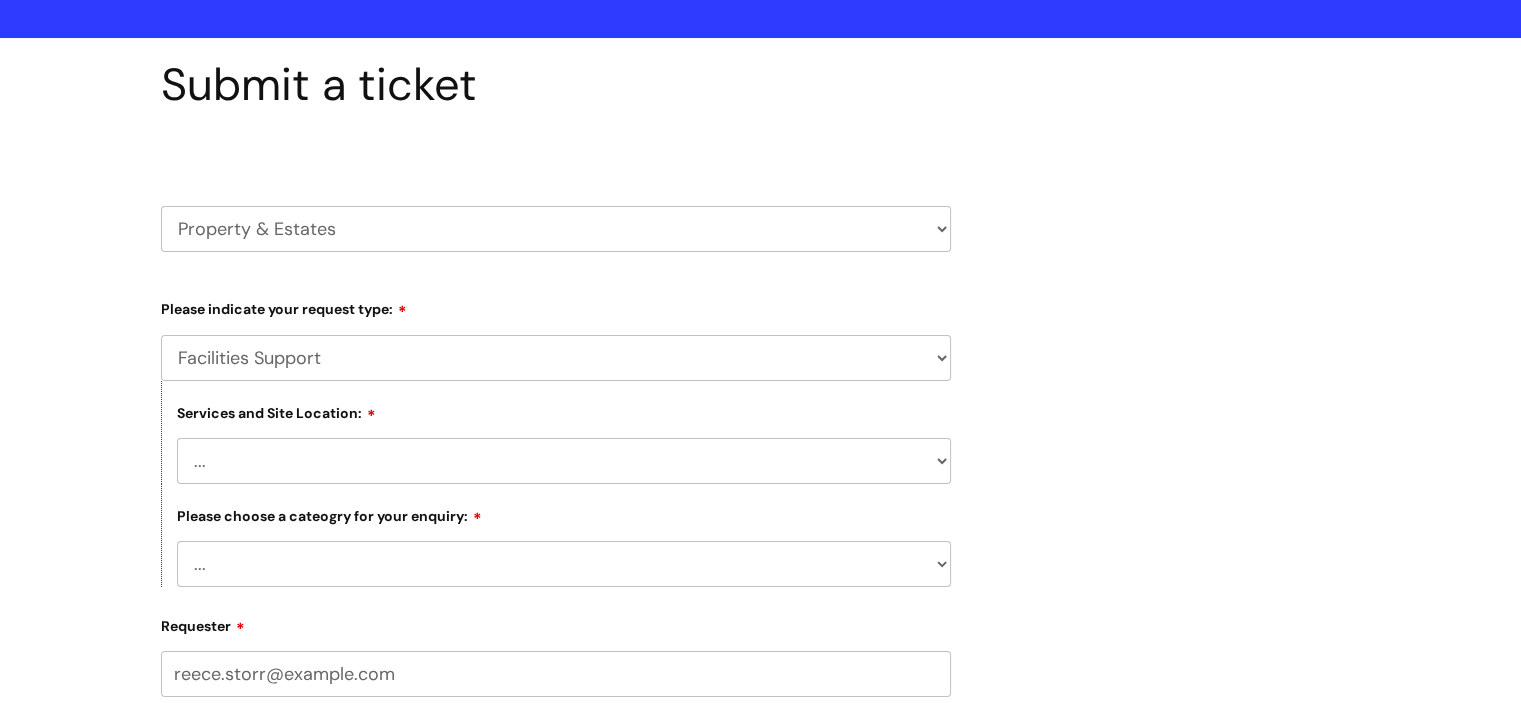 click on "... Electrical and Lighting Plumbing and Drainage Heating and Cooling Fixtures, Fittings, and Furniture Windows and Doors incl. Shutters Property Systems incl, CCTV, Fire Alarms, Access Control Other - Please Specify" at bounding box center [564, 564] 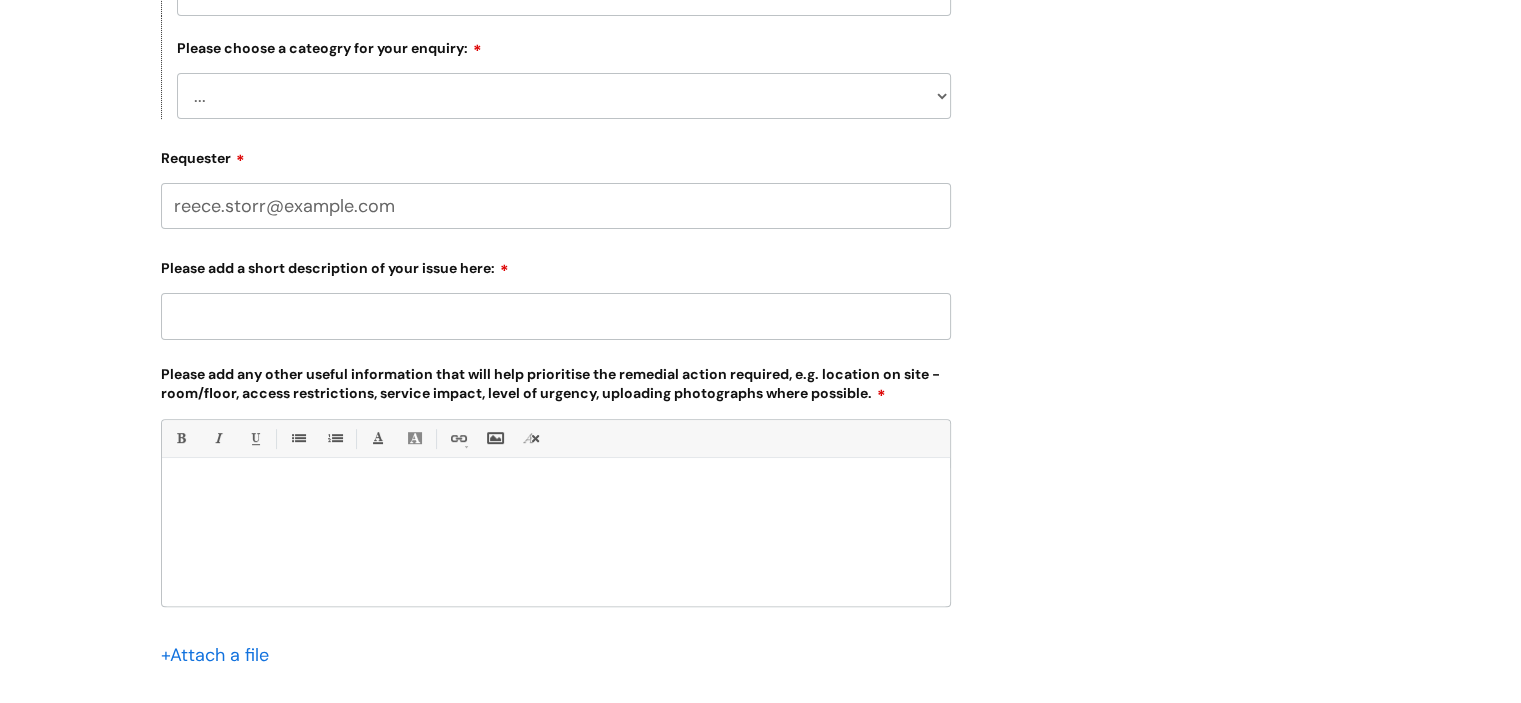 scroll, scrollTop: 588, scrollLeft: 0, axis: vertical 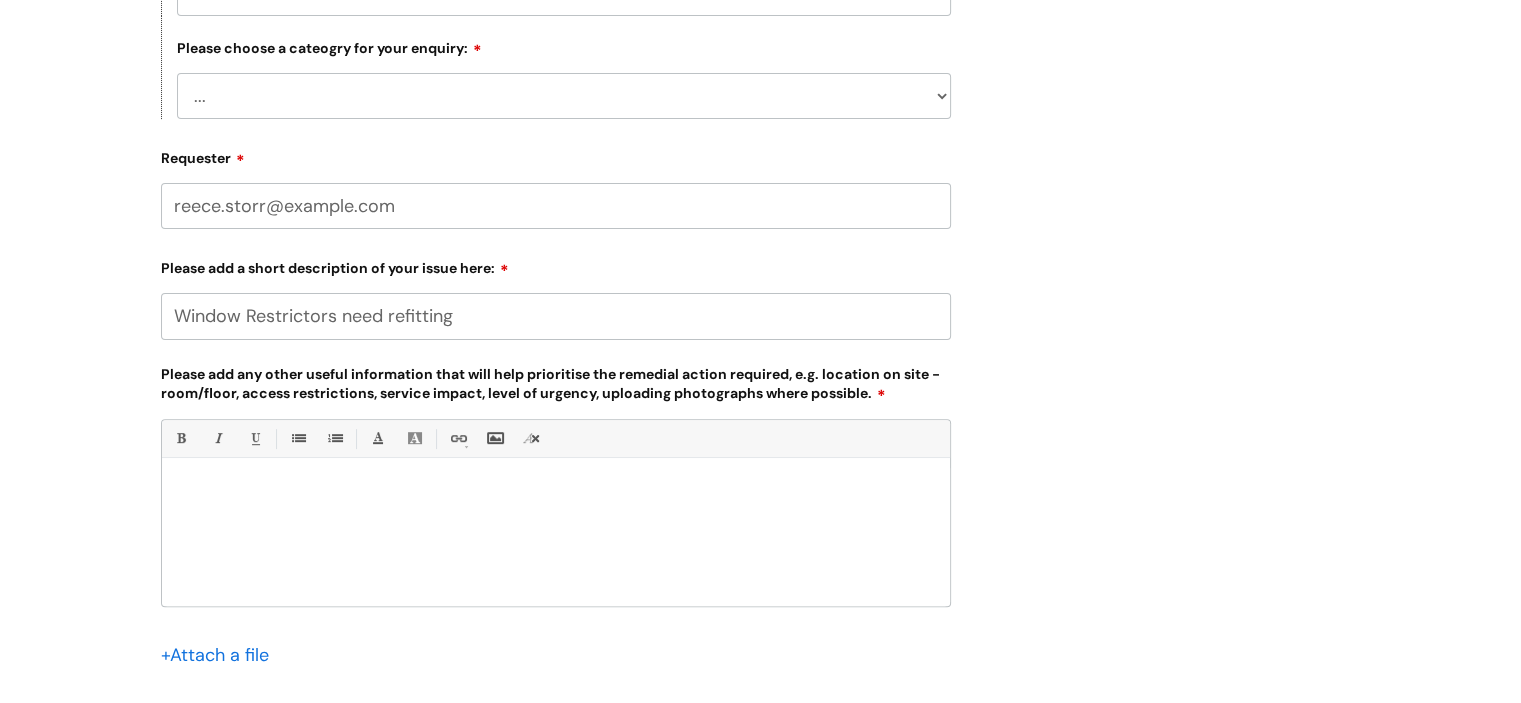type on "Window Restrictors need refitting" 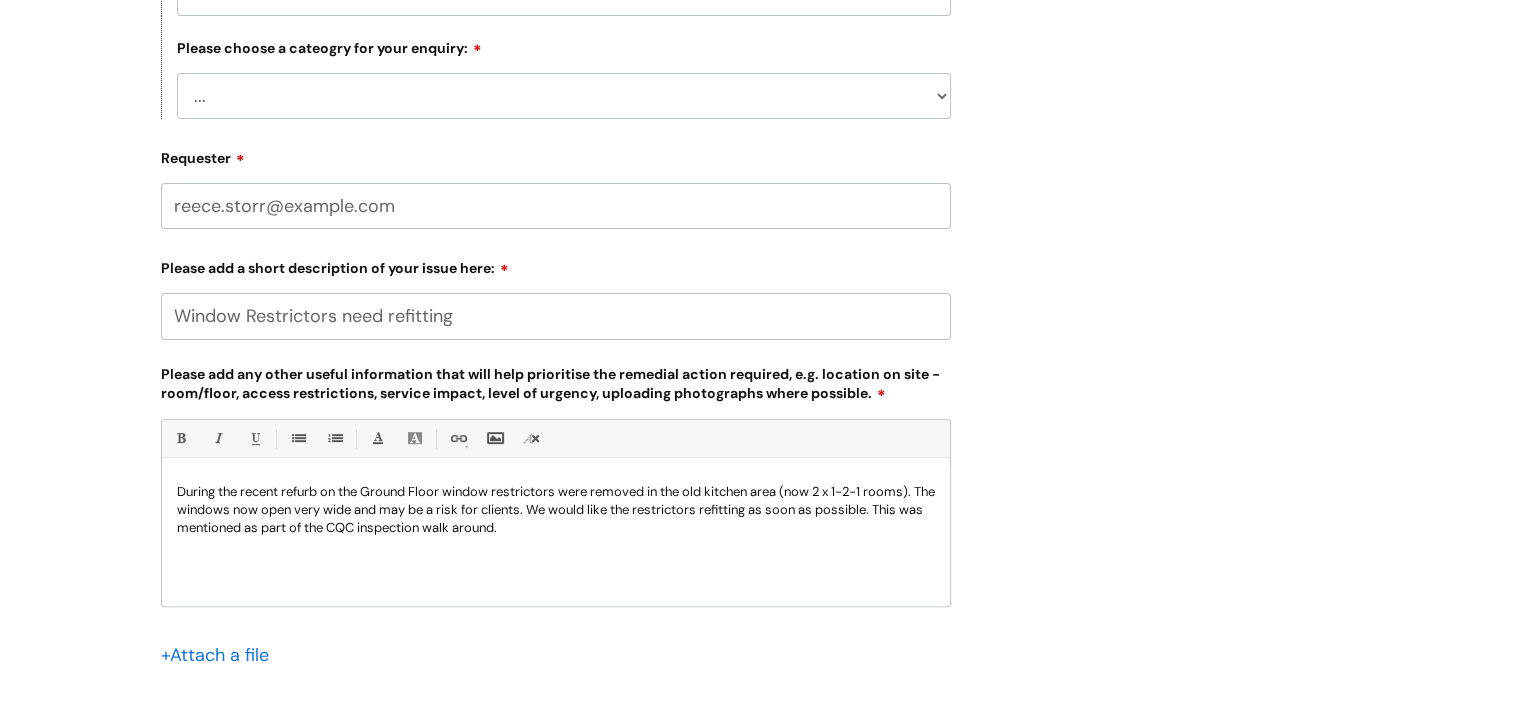 scroll, scrollTop: 866, scrollLeft: 0, axis: vertical 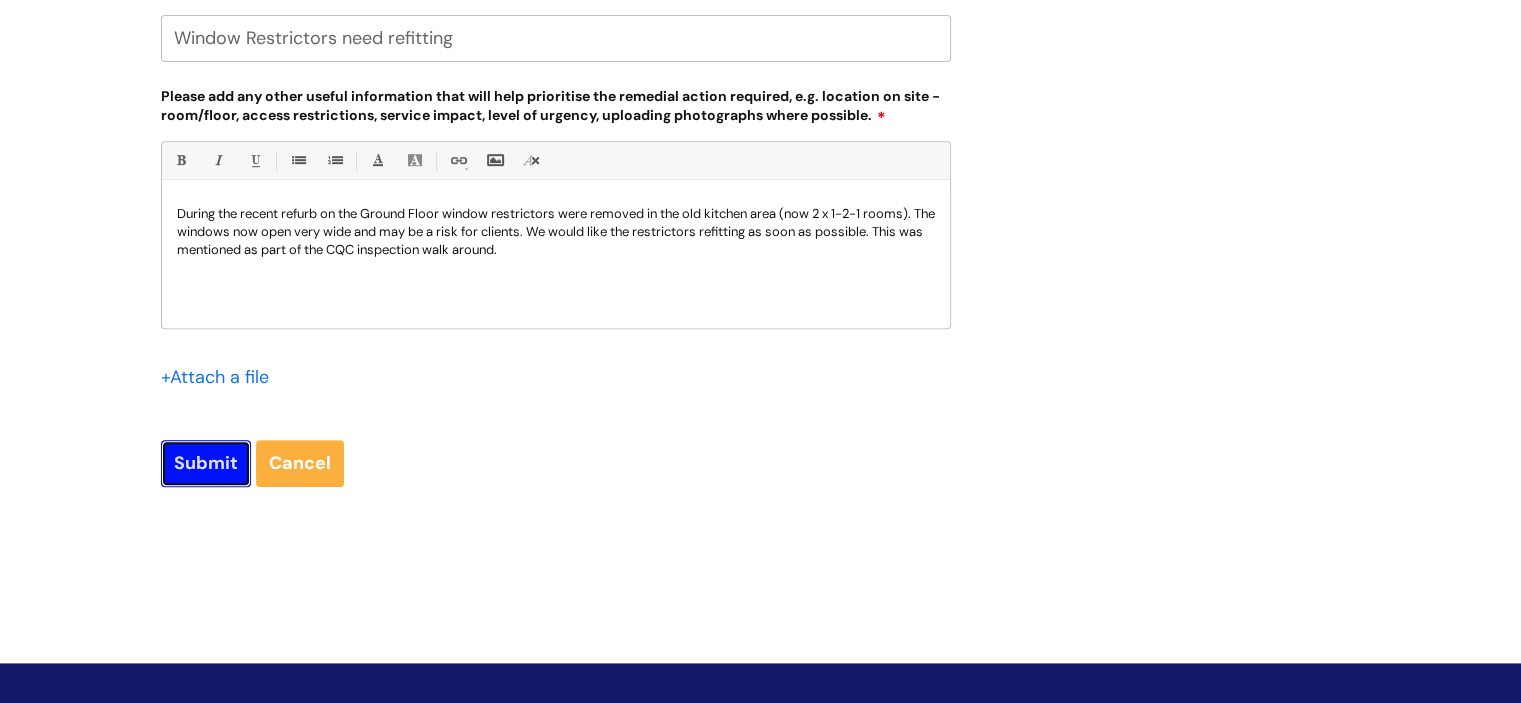 click on "Submit" at bounding box center (206, 463) 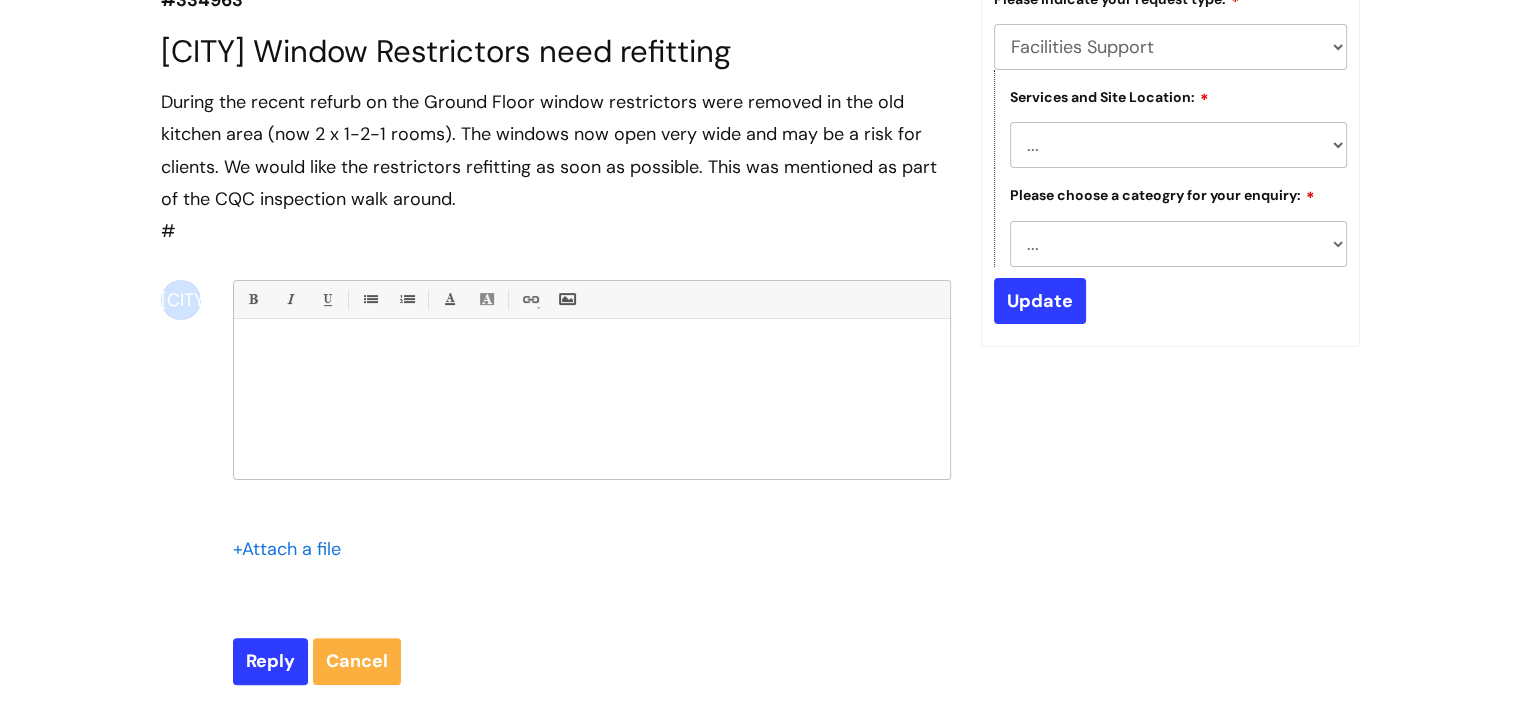 scroll, scrollTop: 0, scrollLeft: 0, axis: both 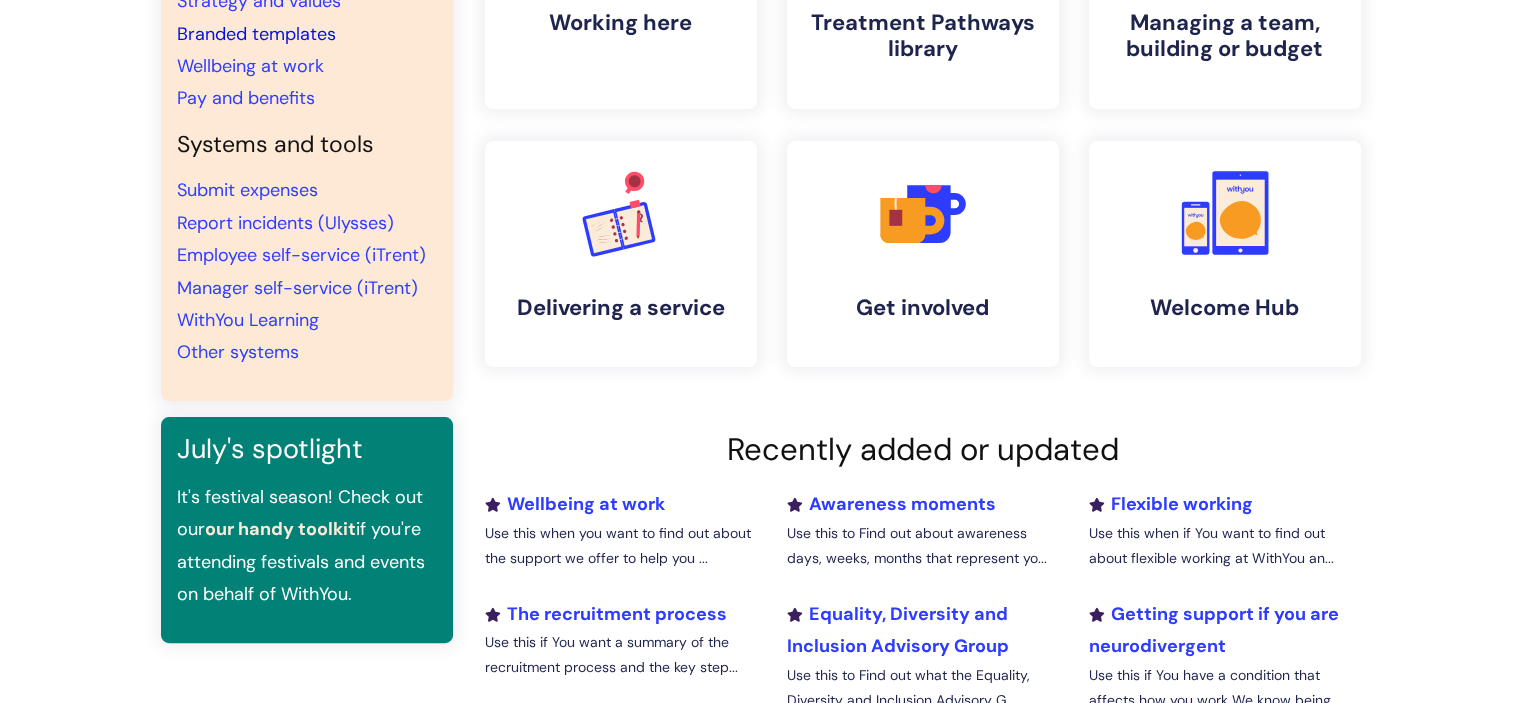 click on "Branded templates" at bounding box center [256, 34] 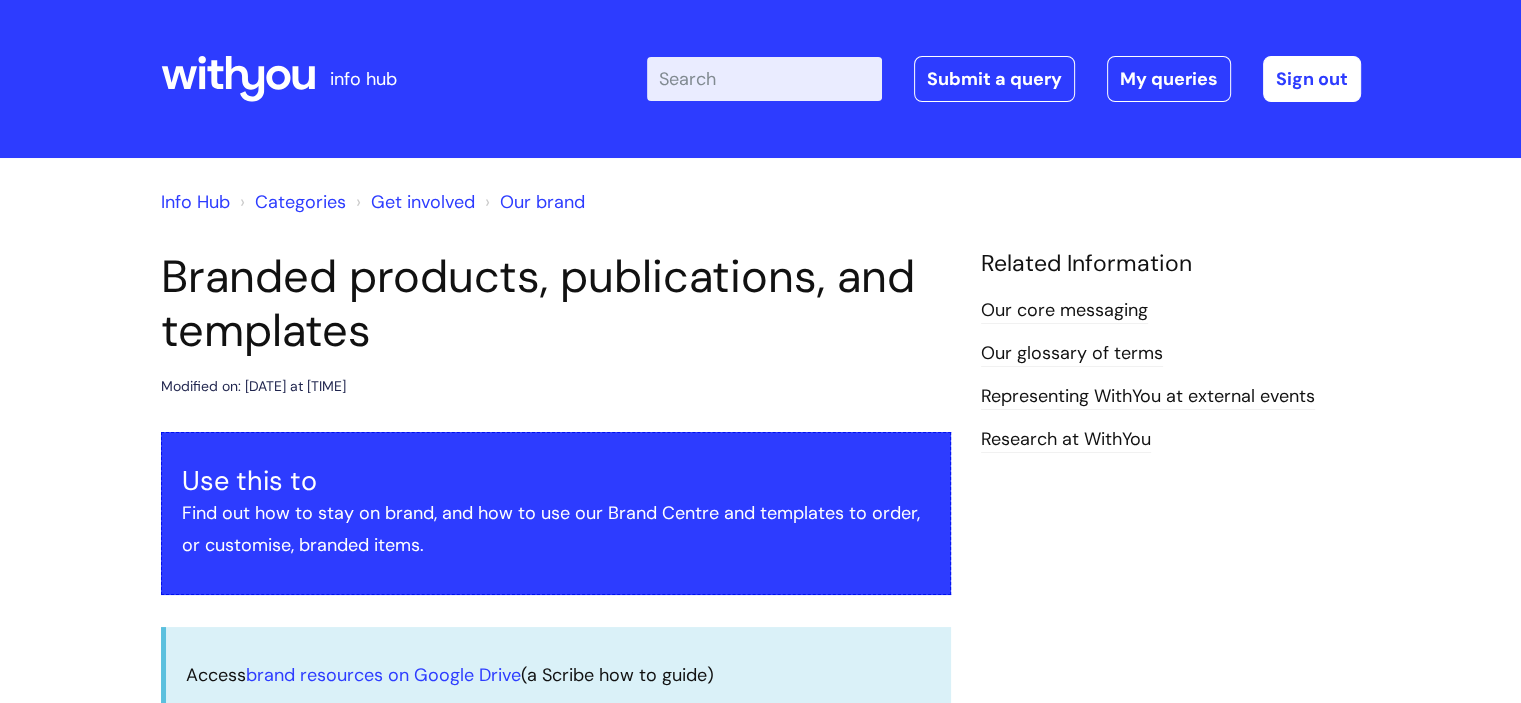 scroll, scrollTop: 428, scrollLeft: 0, axis: vertical 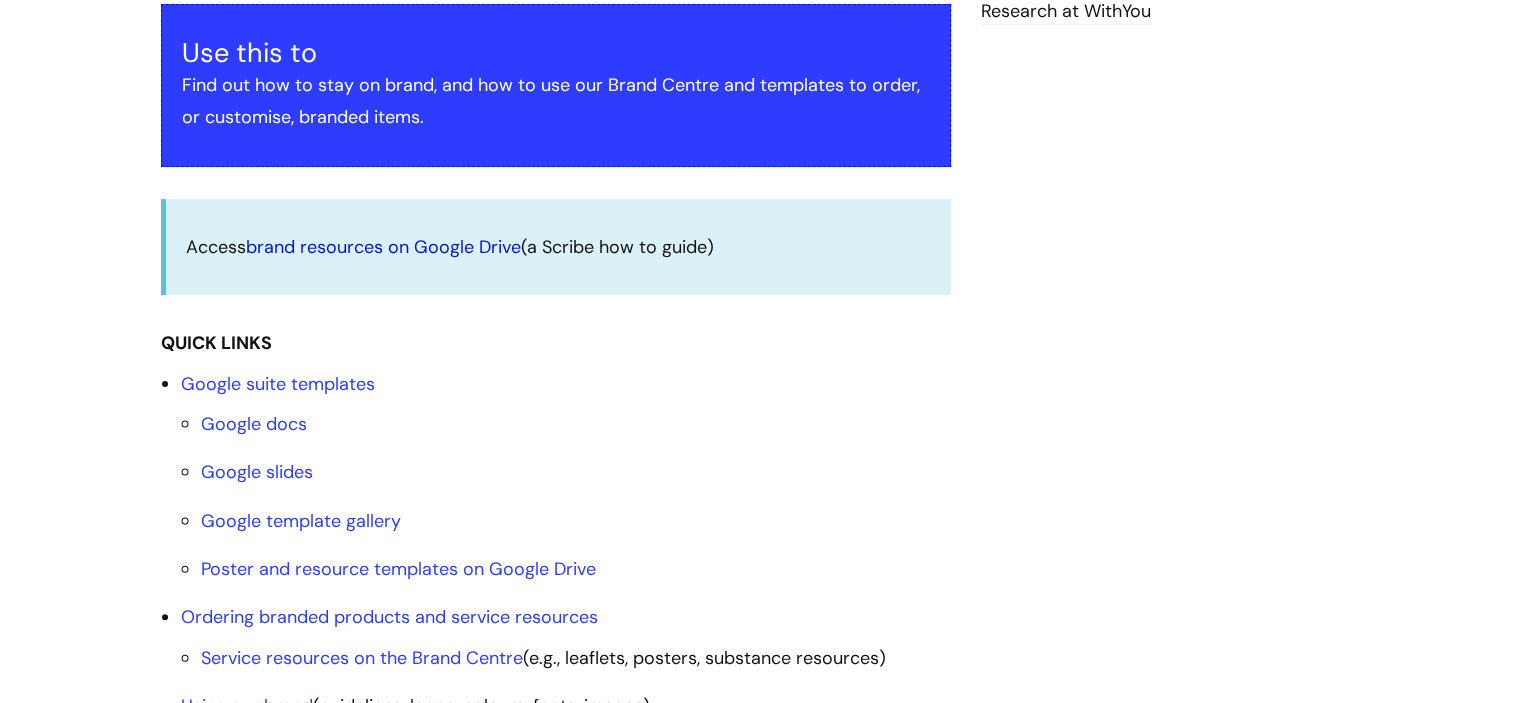 click on "brand resources on Google Drive" at bounding box center (383, 247) 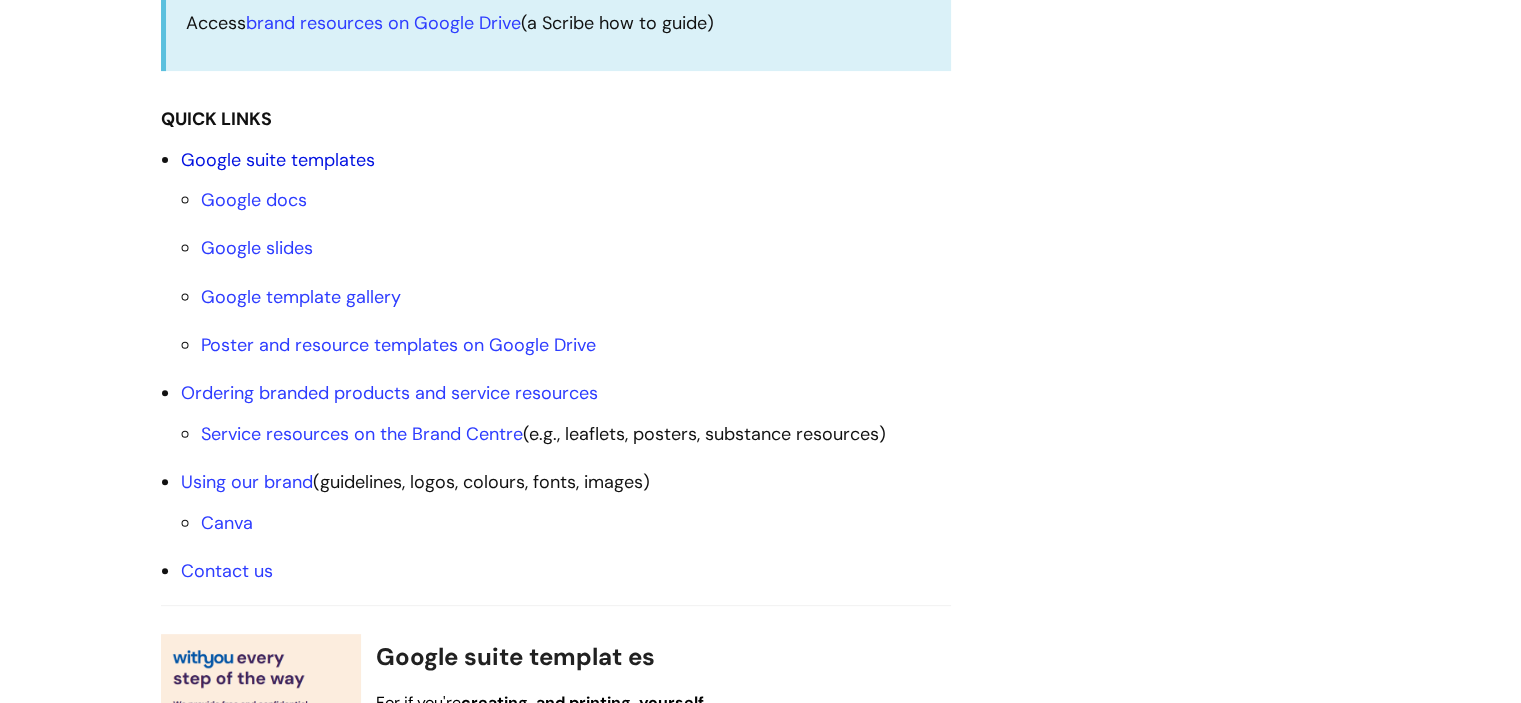 scroll, scrollTop: 668, scrollLeft: 0, axis: vertical 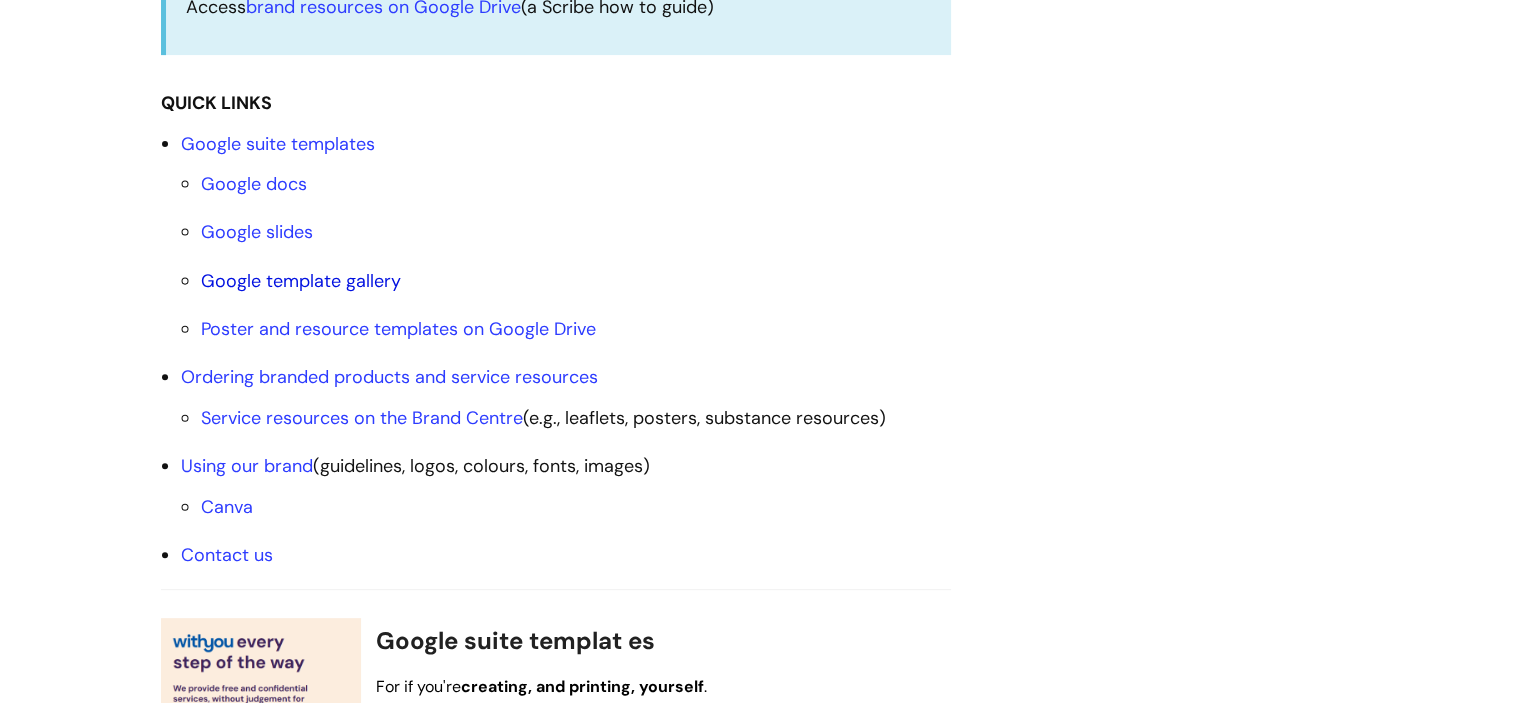 click on "Google template gallery" at bounding box center [301, 281] 